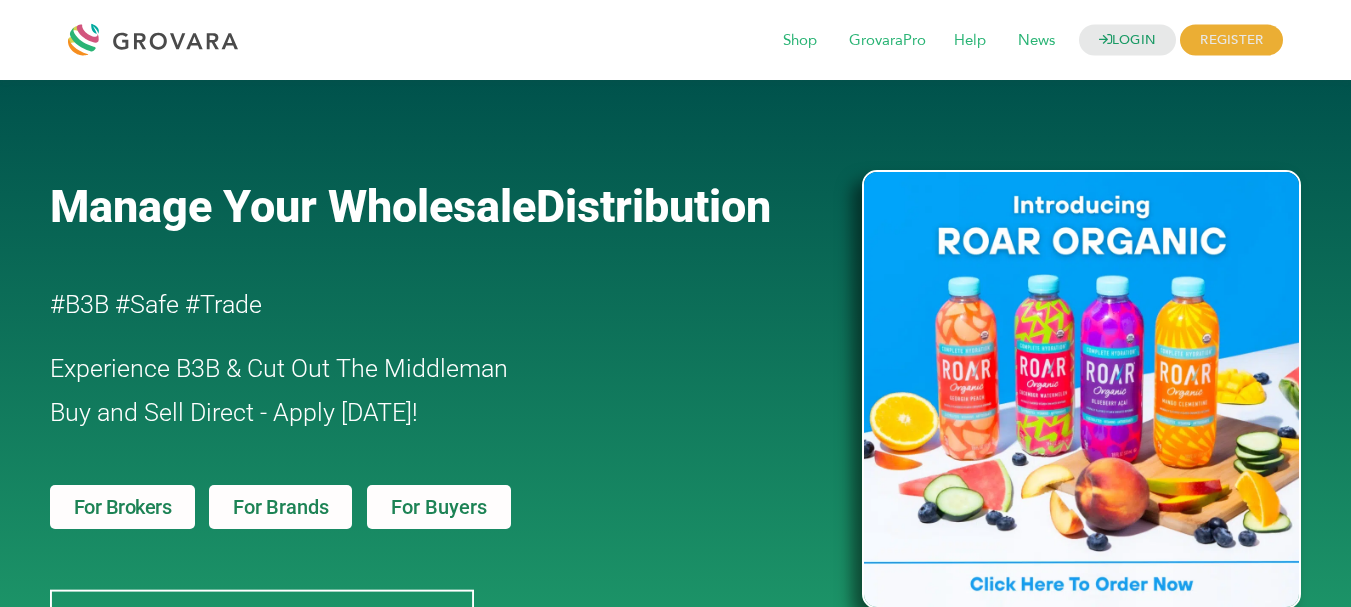 scroll, scrollTop: 0, scrollLeft: 0, axis: both 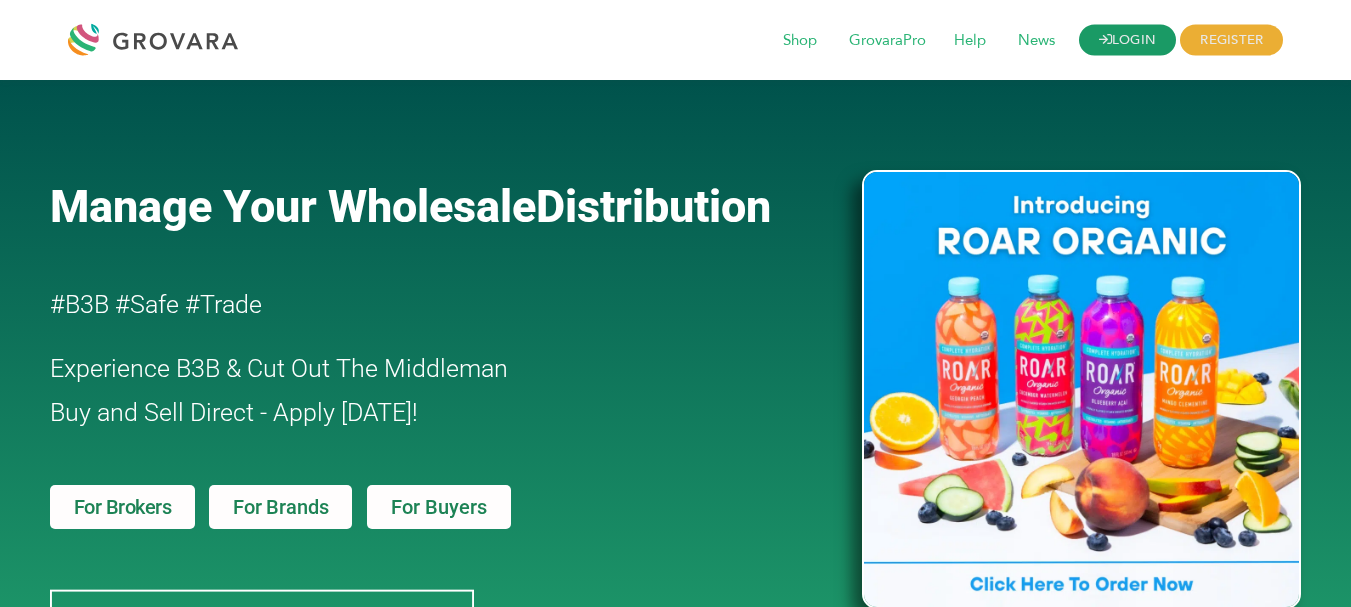 click on "LOGIN" at bounding box center (1128, 40) 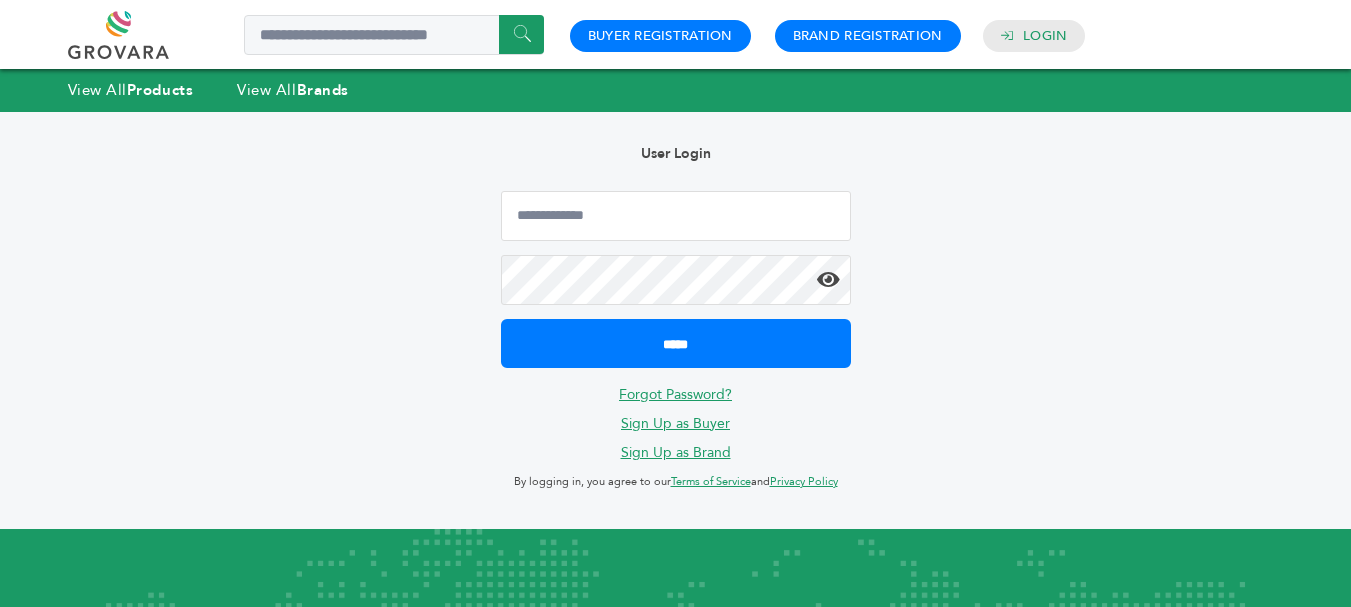 scroll, scrollTop: 0, scrollLeft: 0, axis: both 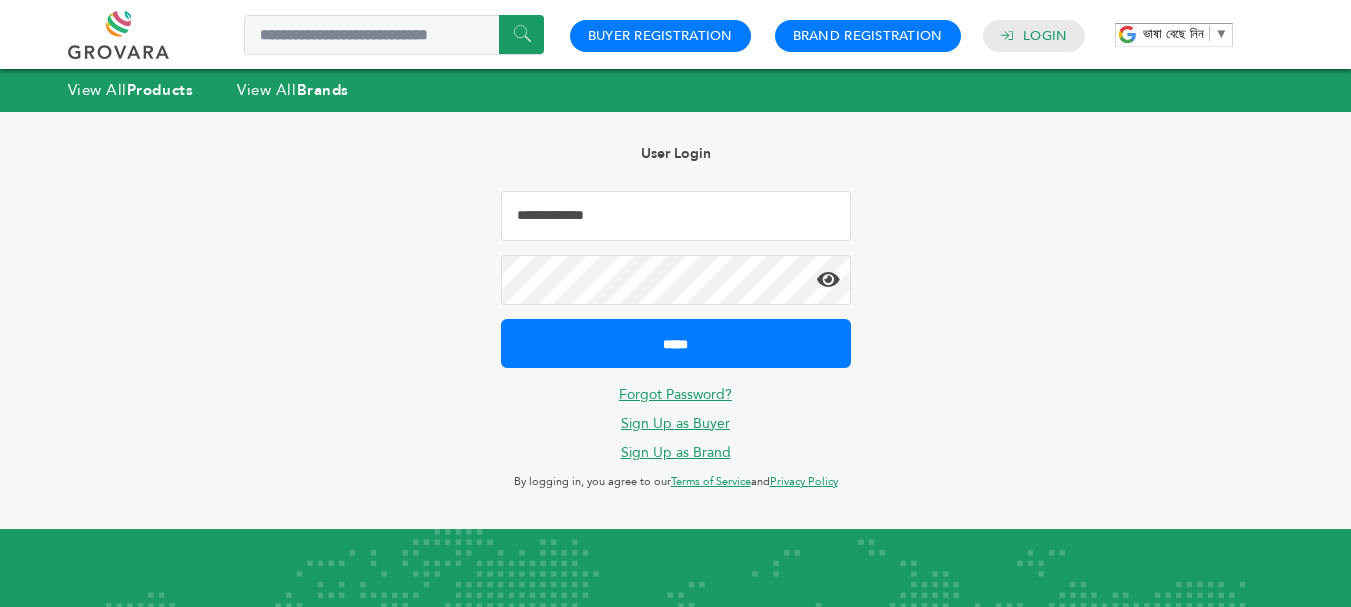 click at bounding box center [676, 216] 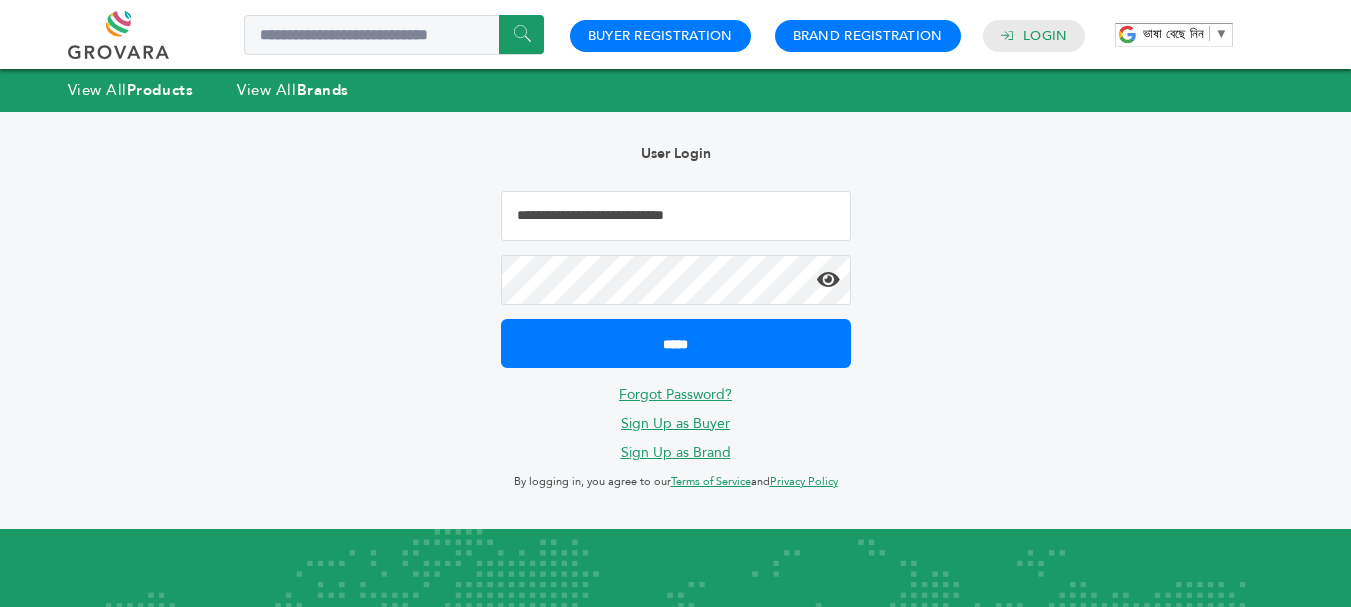 type on "**********" 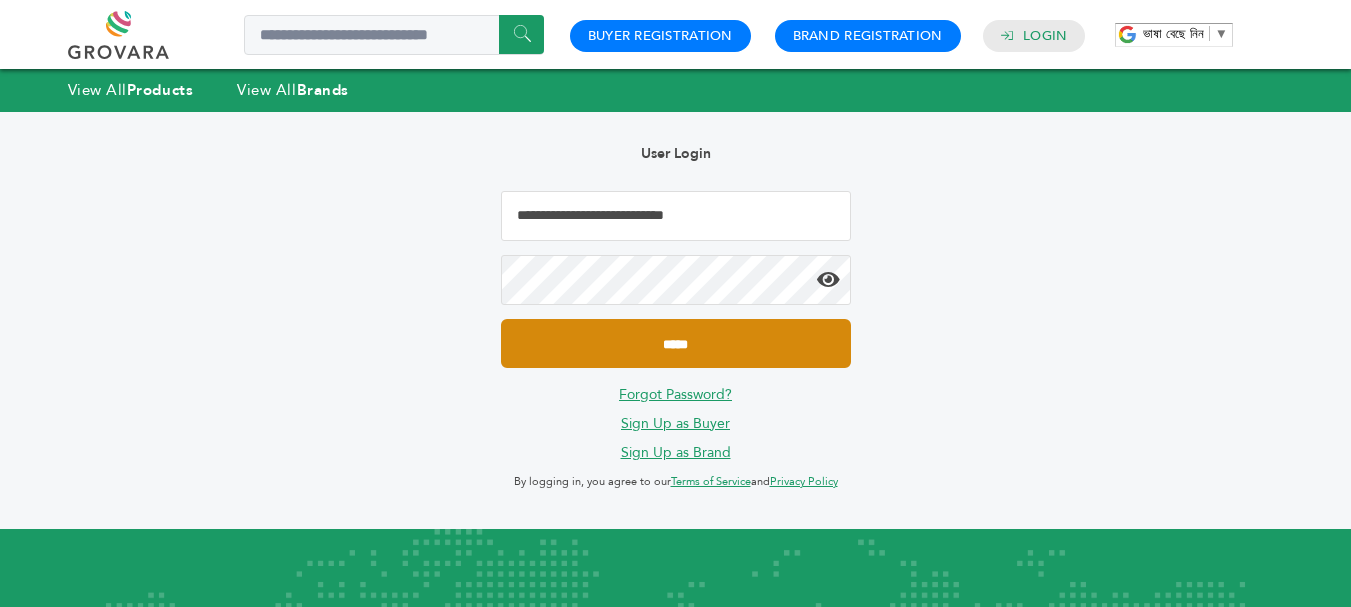 click on "*****" at bounding box center [676, 343] 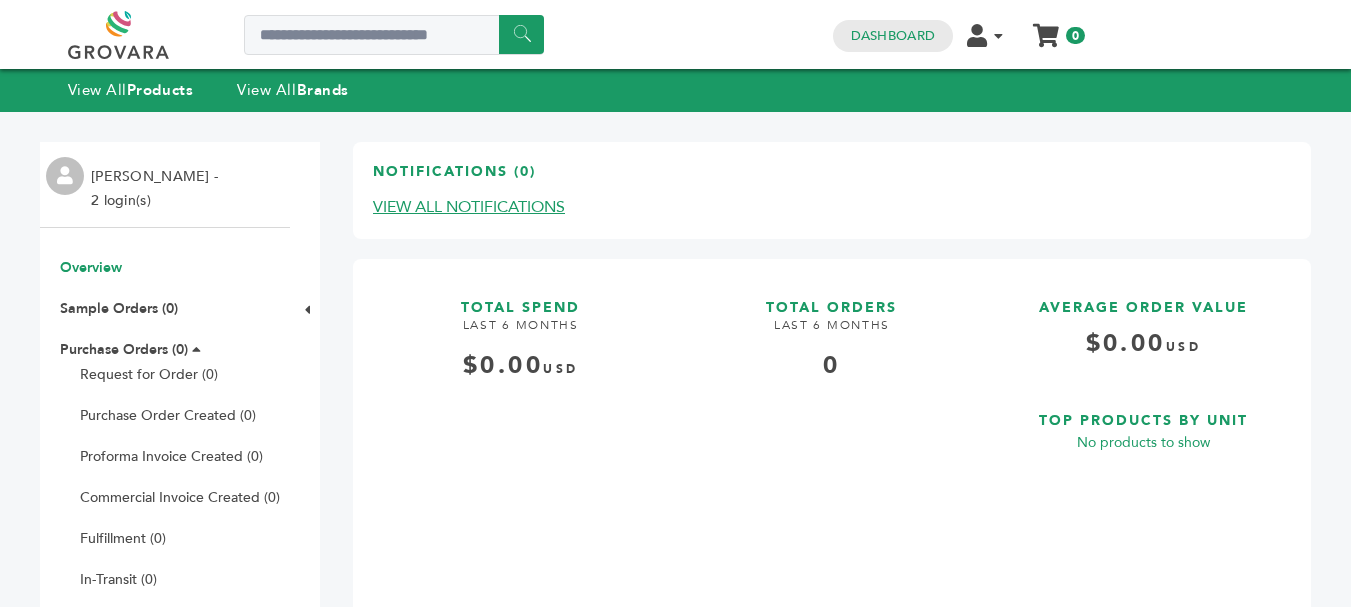 scroll, scrollTop: 0, scrollLeft: 0, axis: both 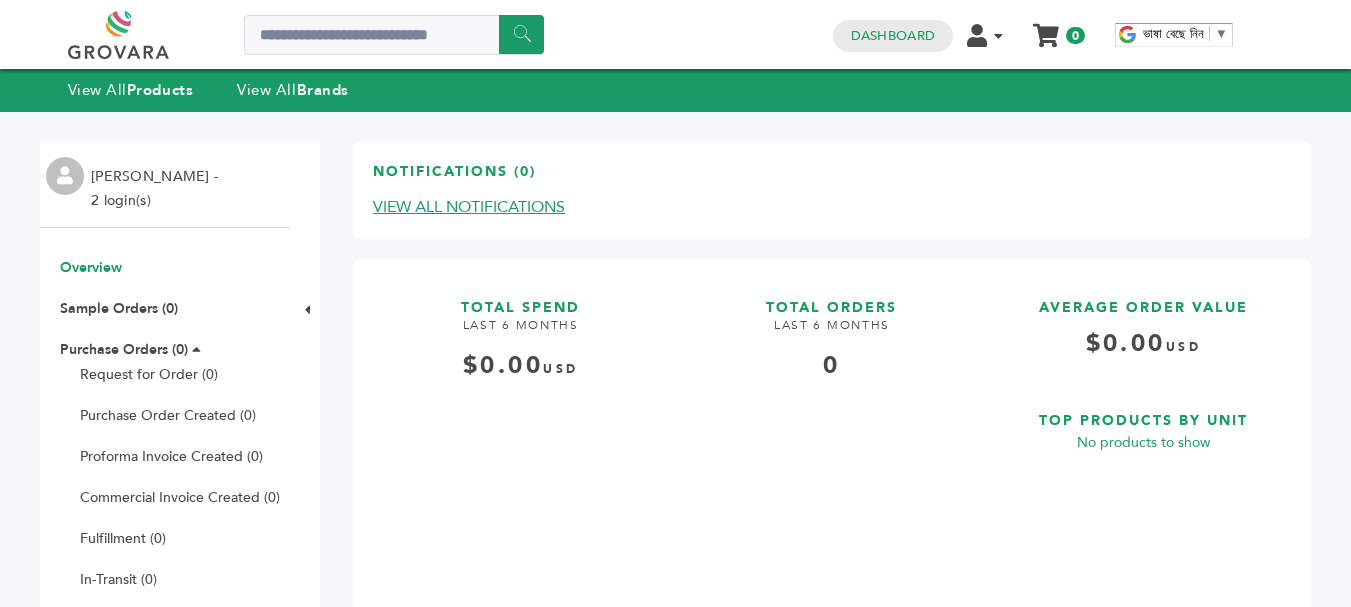click on "ভাষা বেছে নিন" at bounding box center (1173, 33) 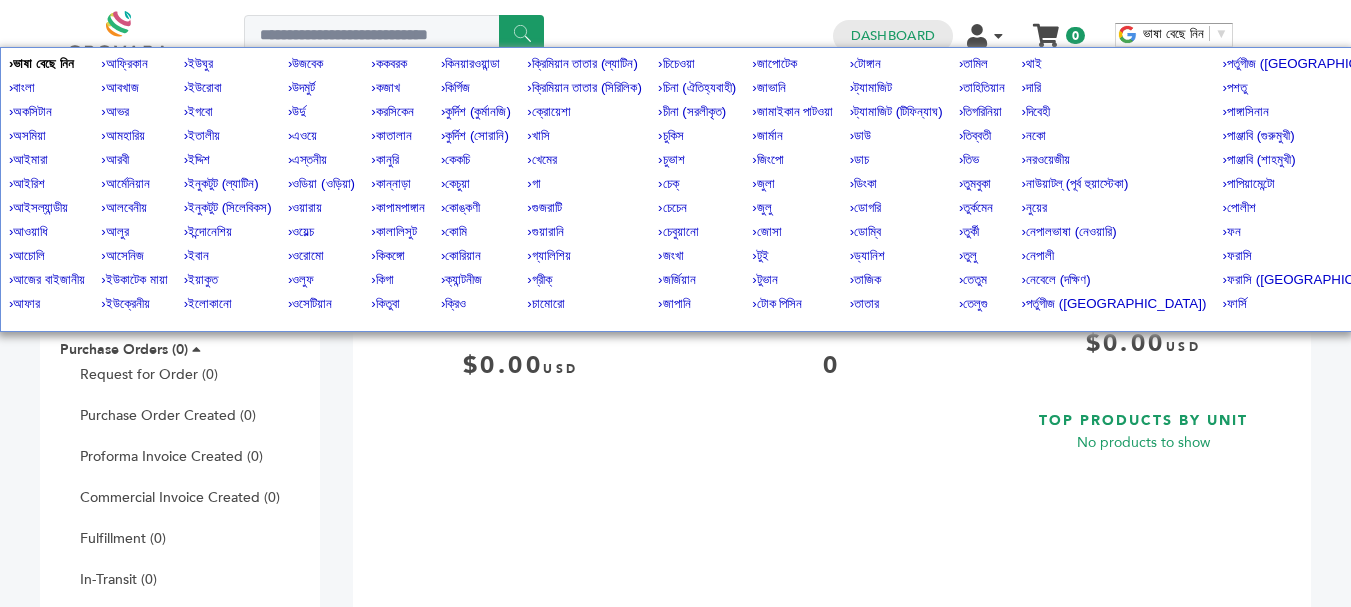 click on "******
0															0
Dashboard
Edit Account
Order Management
Sign Out
My Cart
Your cart is empty
0
ভাষা বেছে নিন ​ ▼" at bounding box center [676, 35] 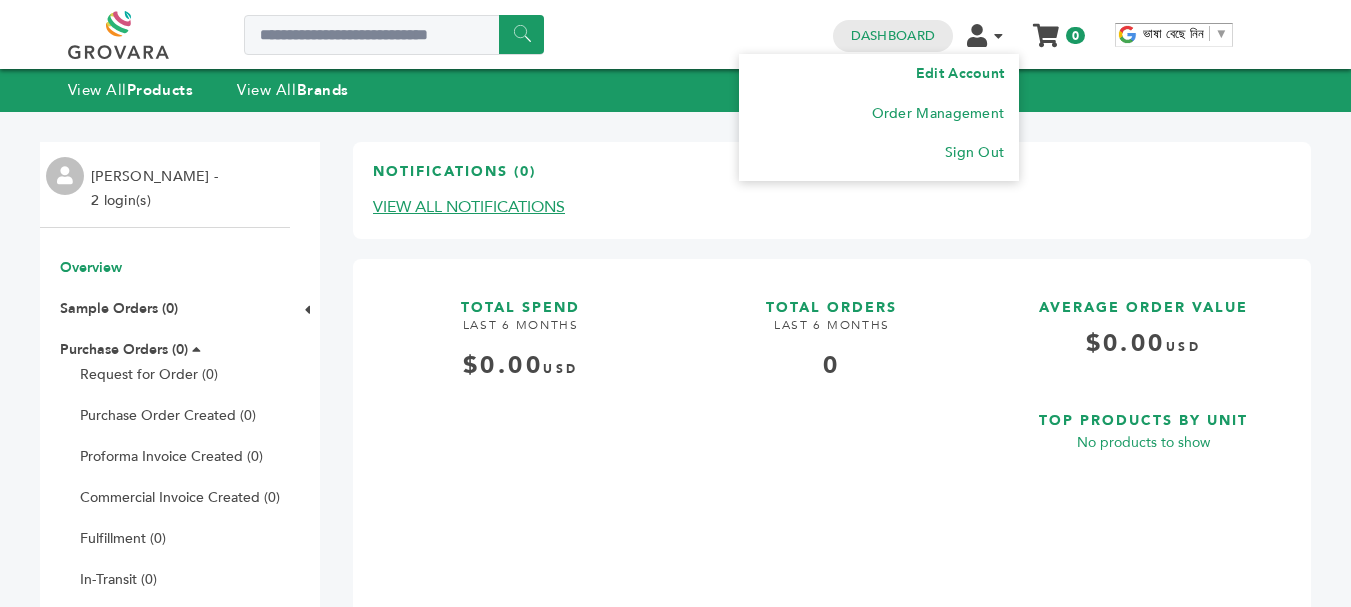 click on "Edit Account" at bounding box center (960, 73) 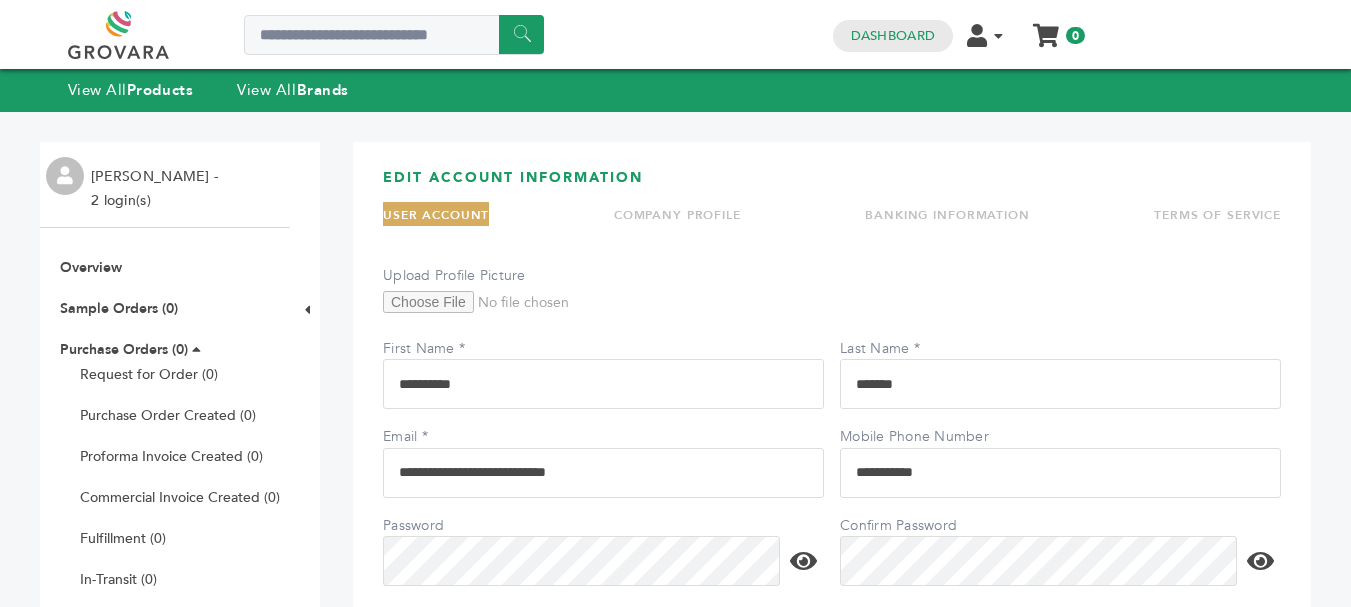 scroll, scrollTop: 0, scrollLeft: 0, axis: both 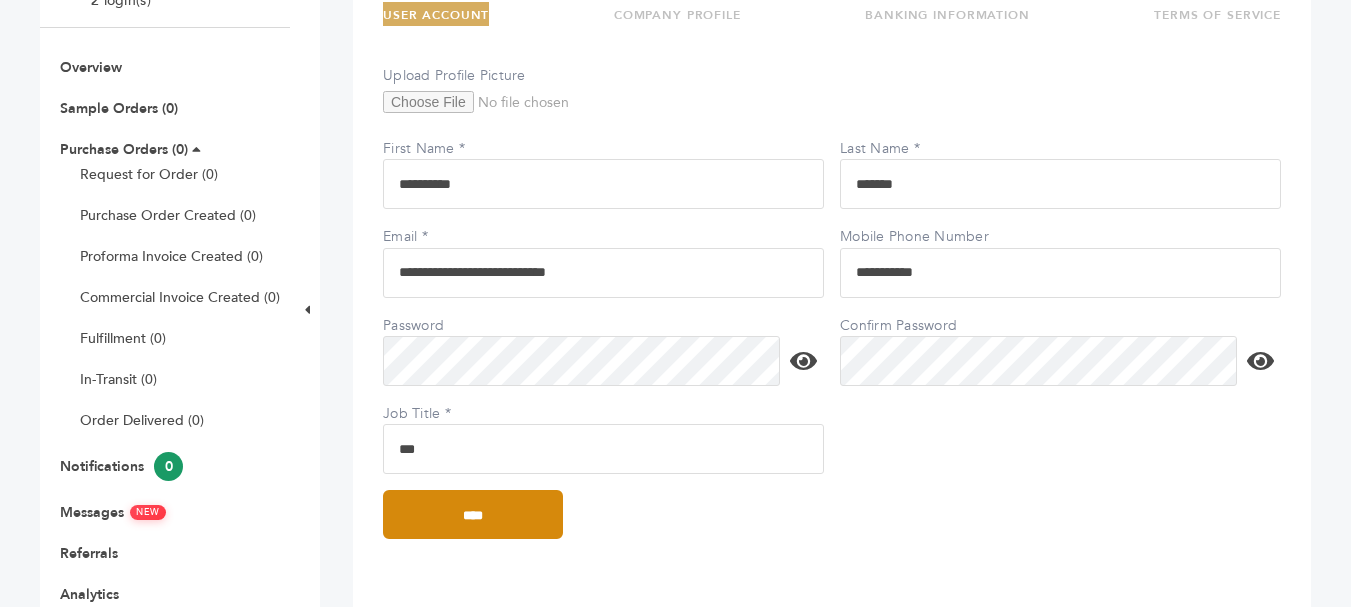 click on "****" at bounding box center [473, 514] 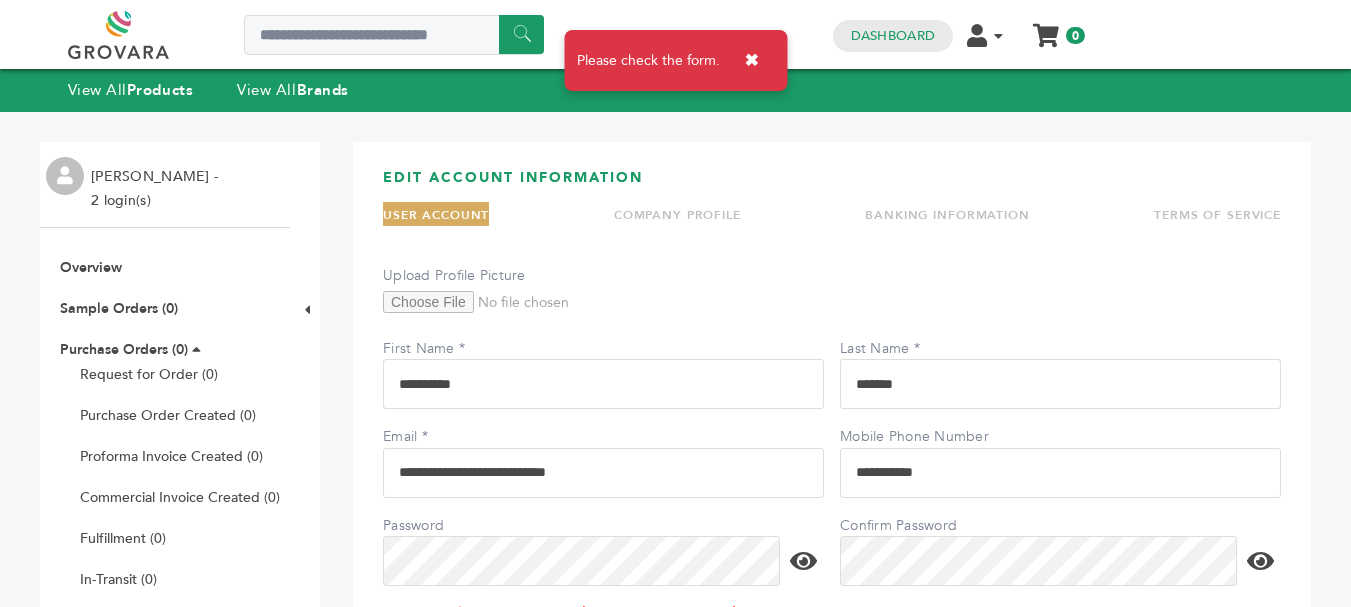 scroll, scrollTop: 0, scrollLeft: 0, axis: both 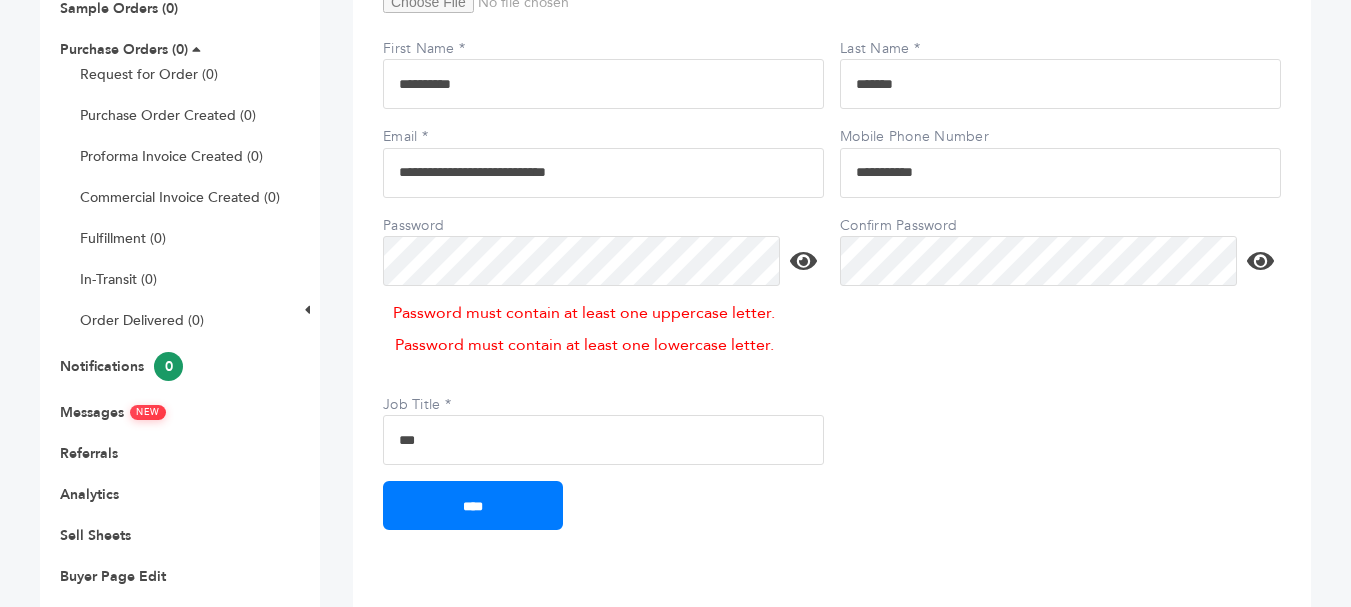click at bounding box center [803, 261] 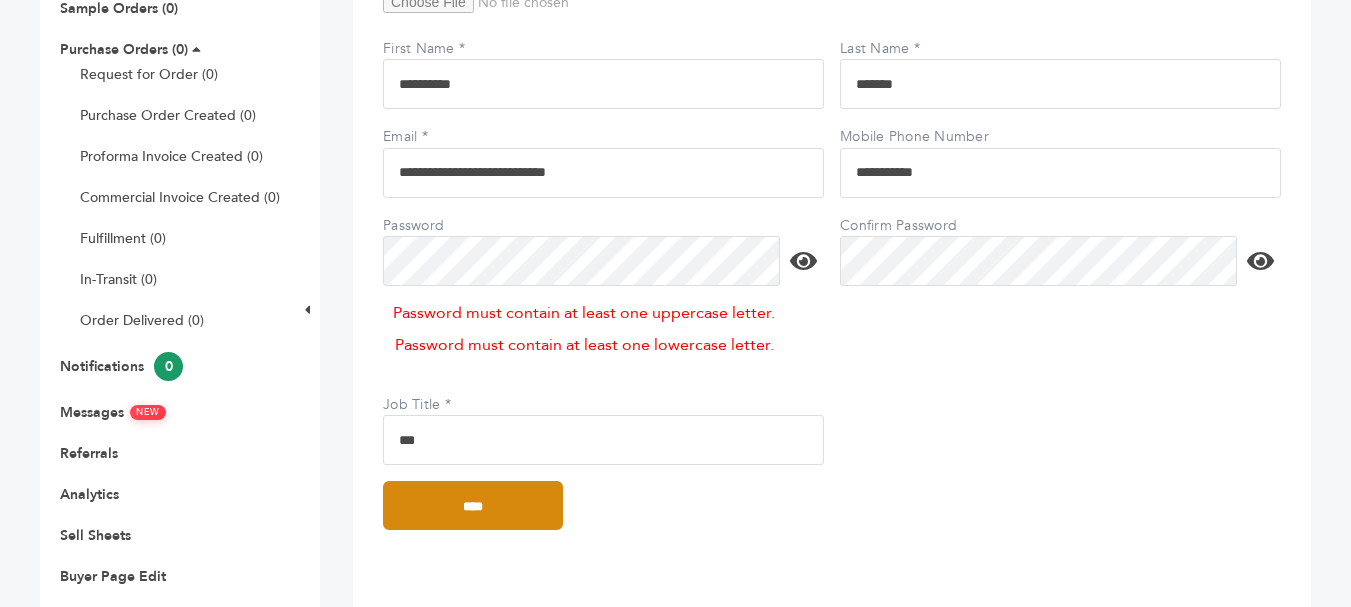click on "****" at bounding box center (473, 505) 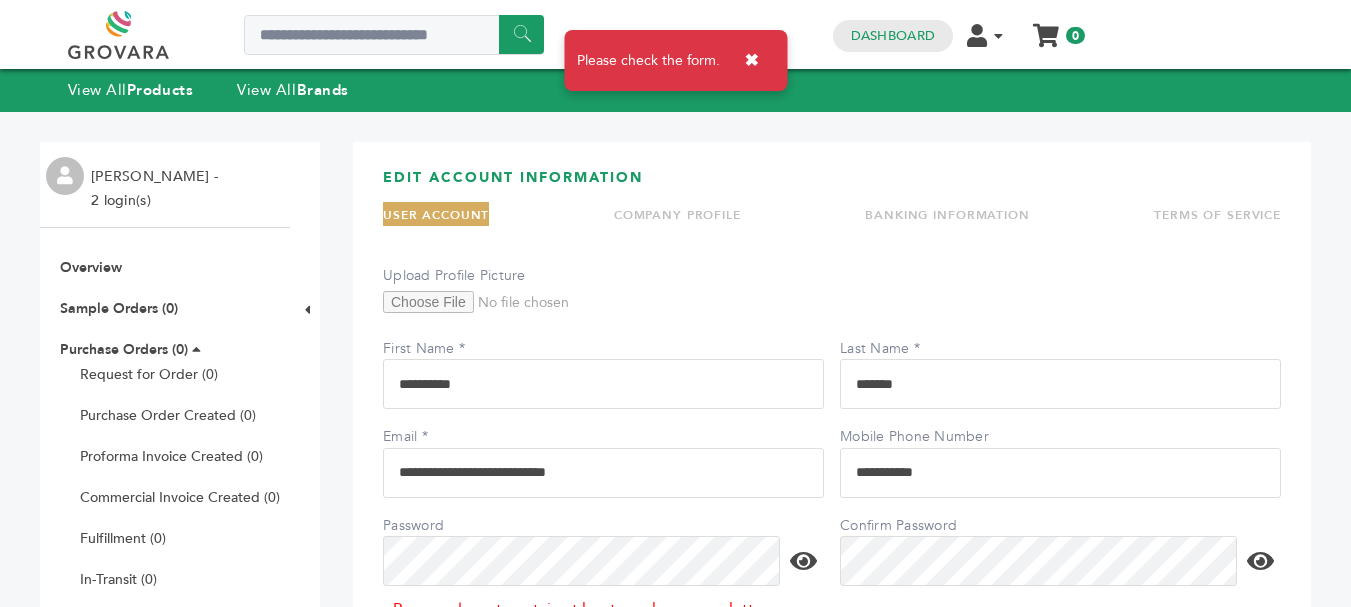 scroll, scrollTop: 0, scrollLeft: 0, axis: both 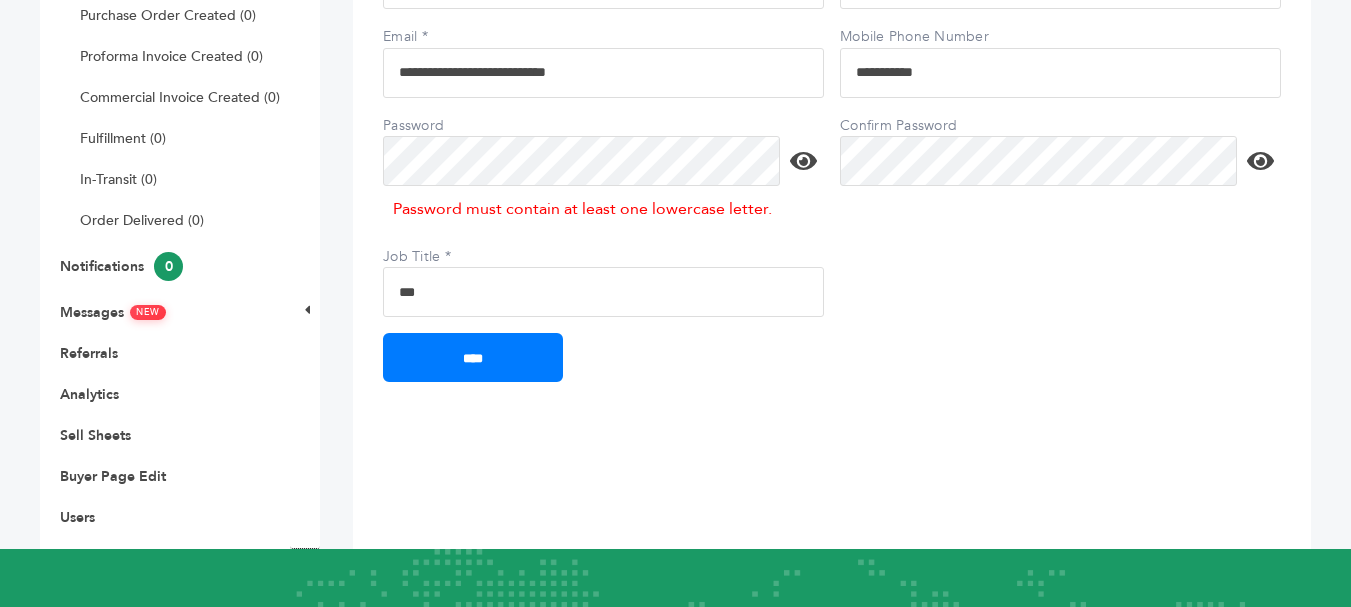click at bounding box center (803, 161) 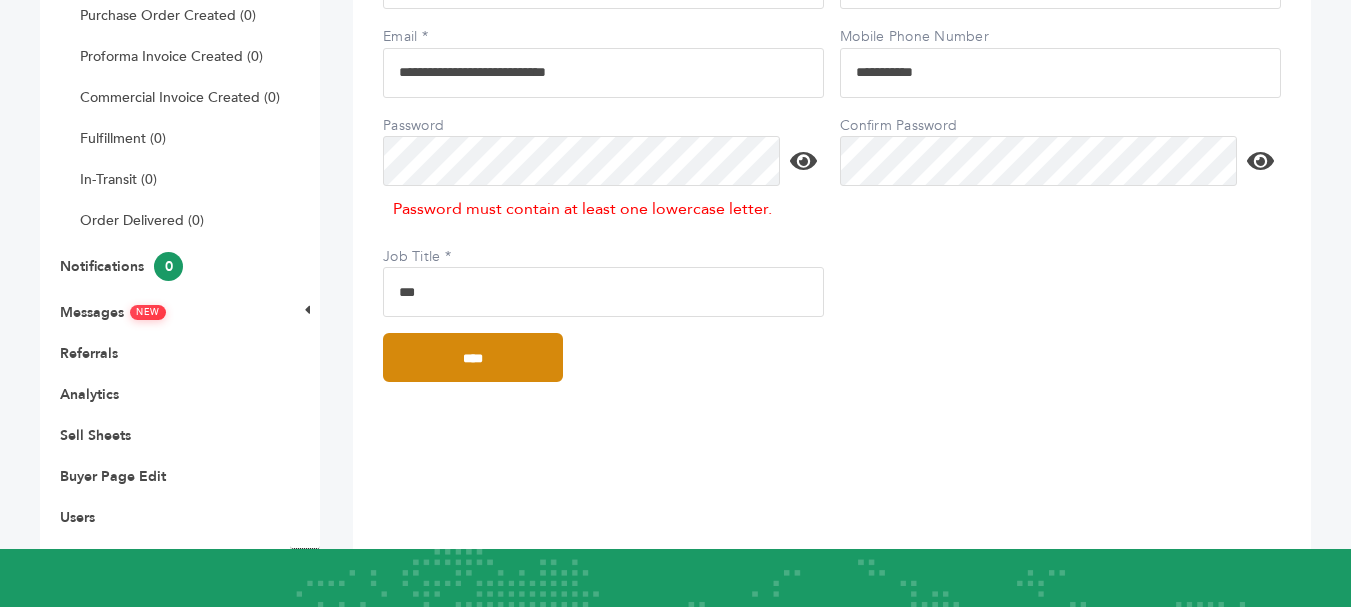 click on "****" at bounding box center (473, 357) 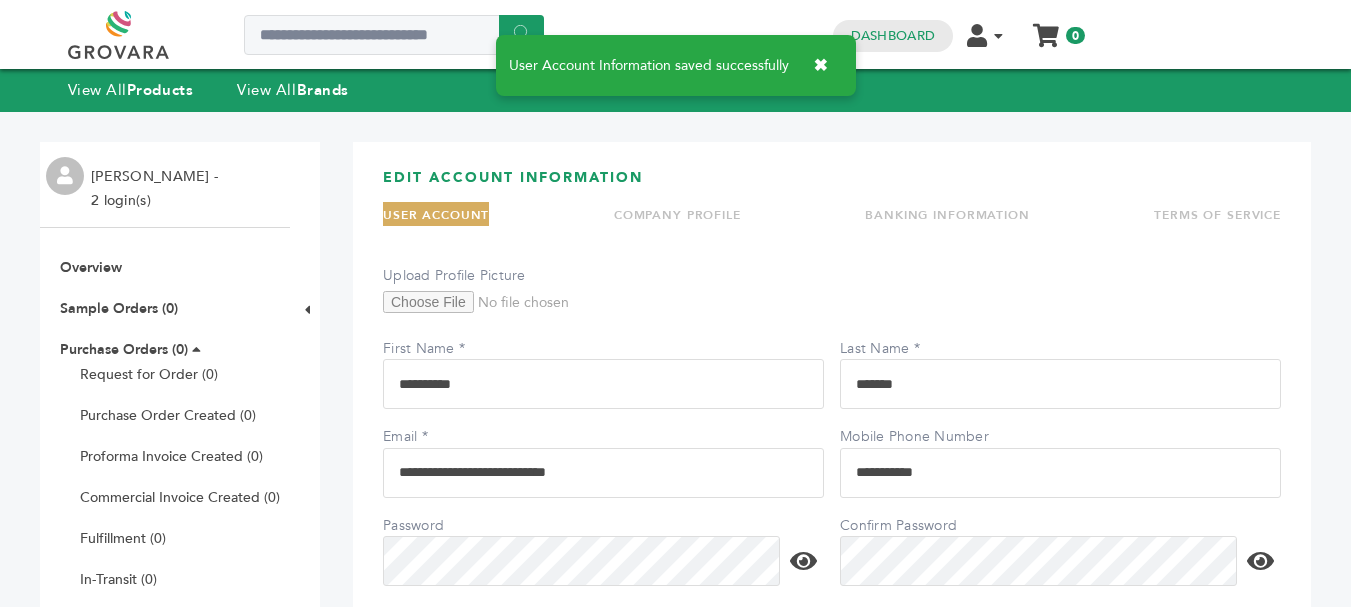 scroll, scrollTop: 0, scrollLeft: 0, axis: both 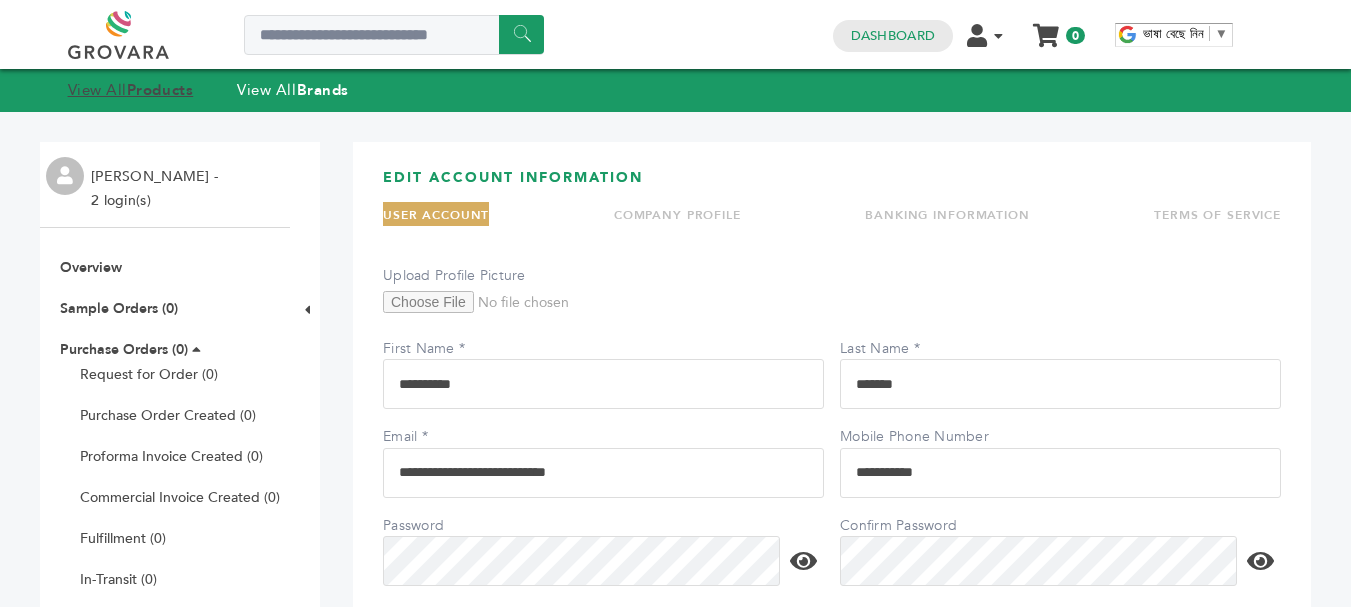 click on "View All  Products" at bounding box center (131, 90) 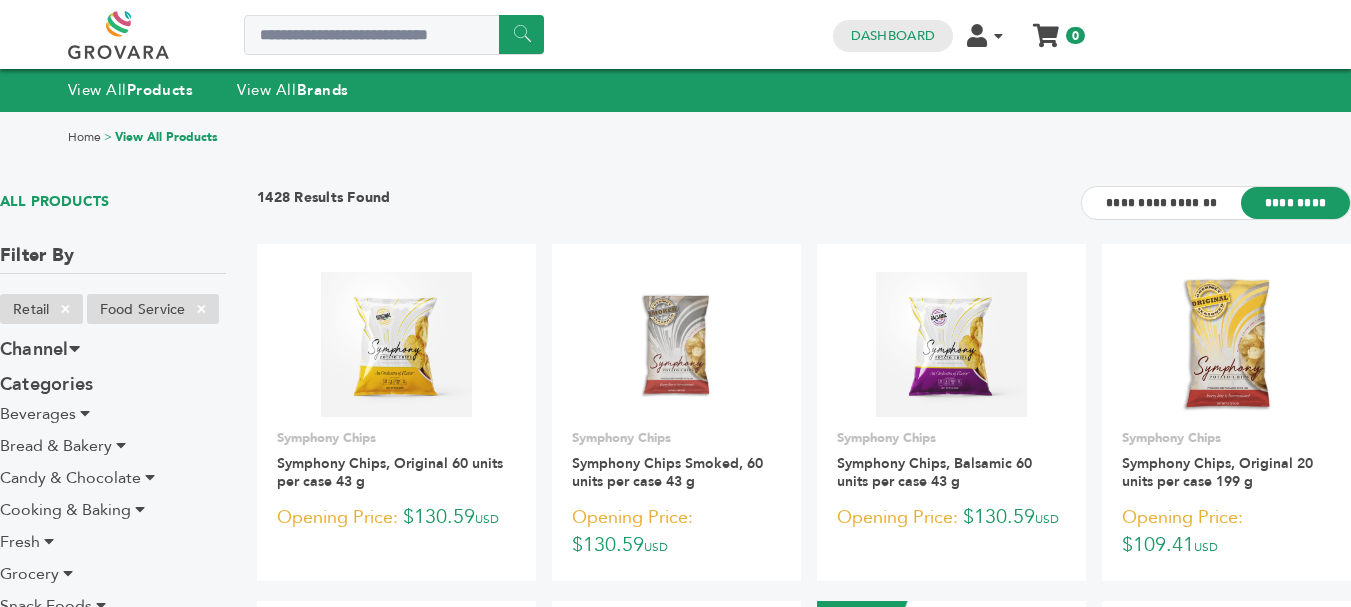 scroll, scrollTop: 0, scrollLeft: 0, axis: both 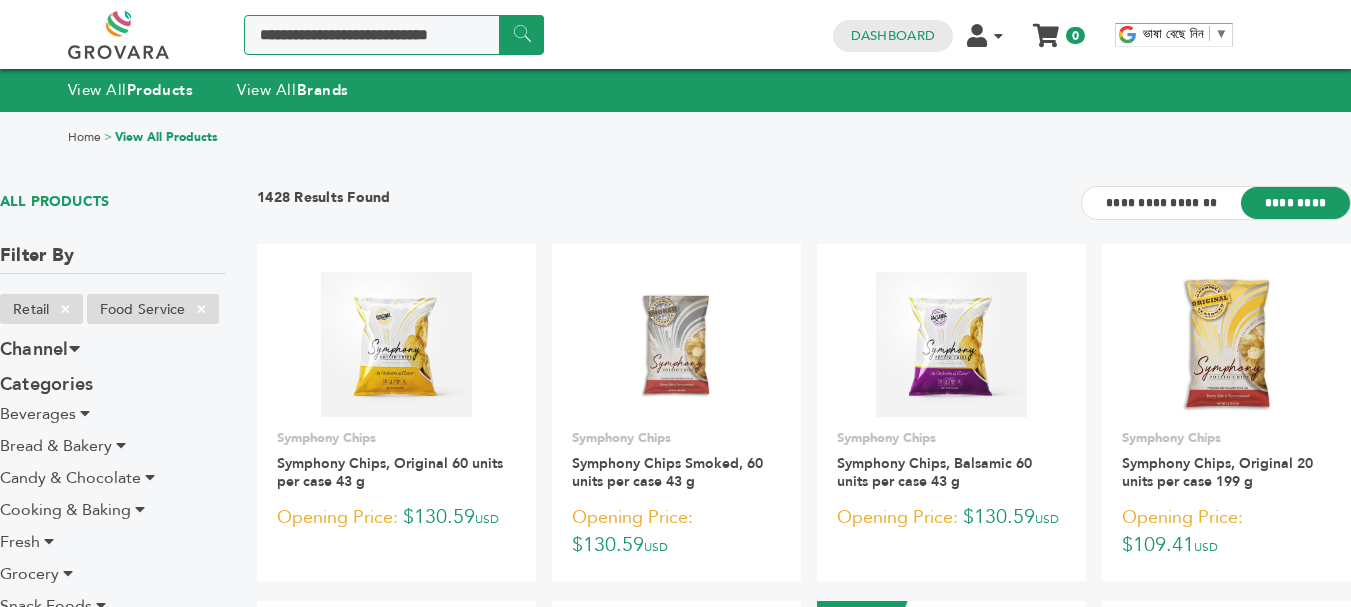 click at bounding box center [394, 35] 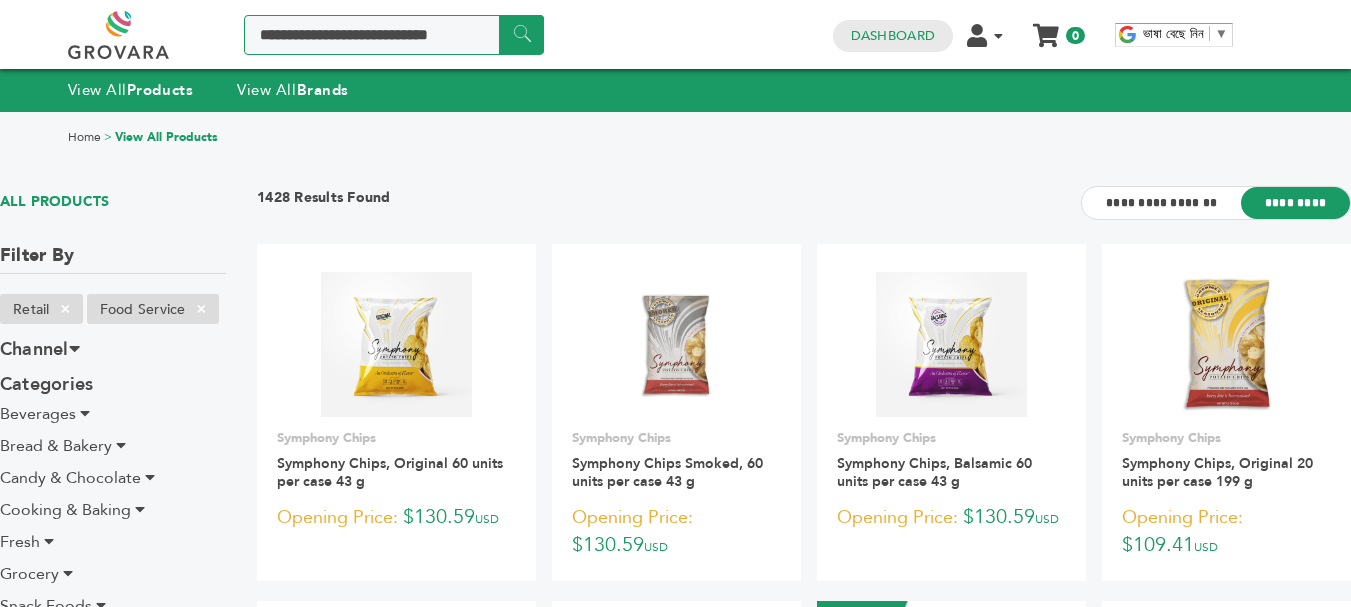 type on "**********" 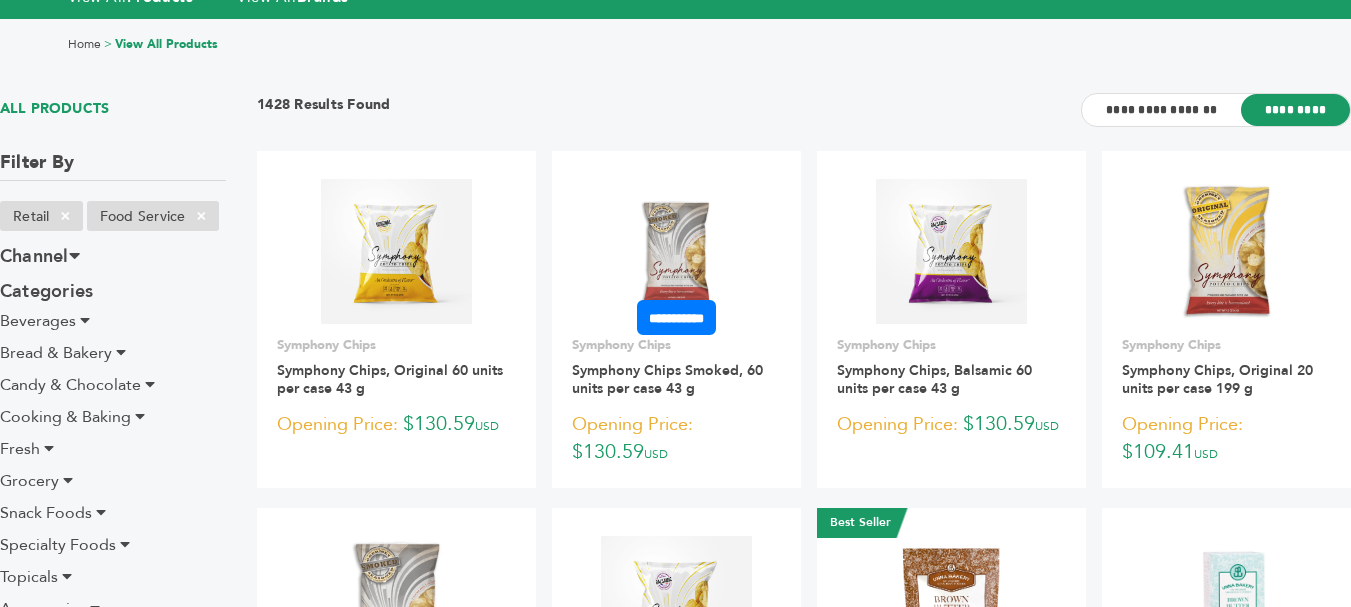 scroll, scrollTop: 0, scrollLeft: 0, axis: both 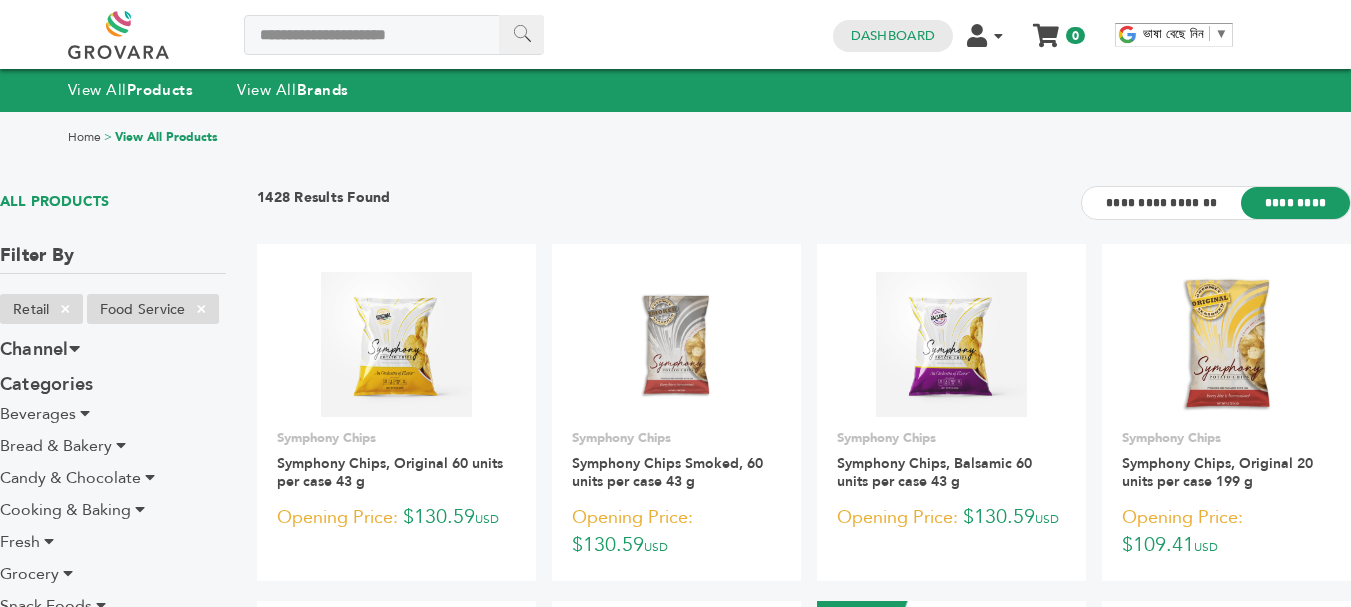 click on "******" at bounding box center (521, 34) 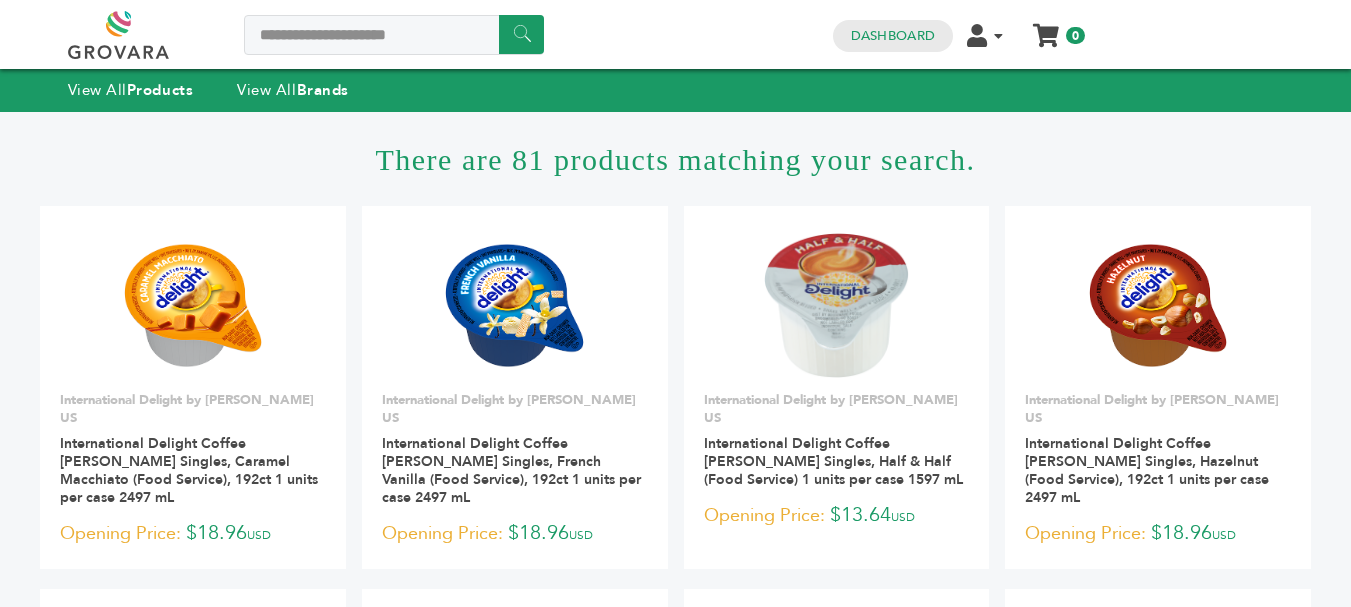 scroll, scrollTop: 0, scrollLeft: 0, axis: both 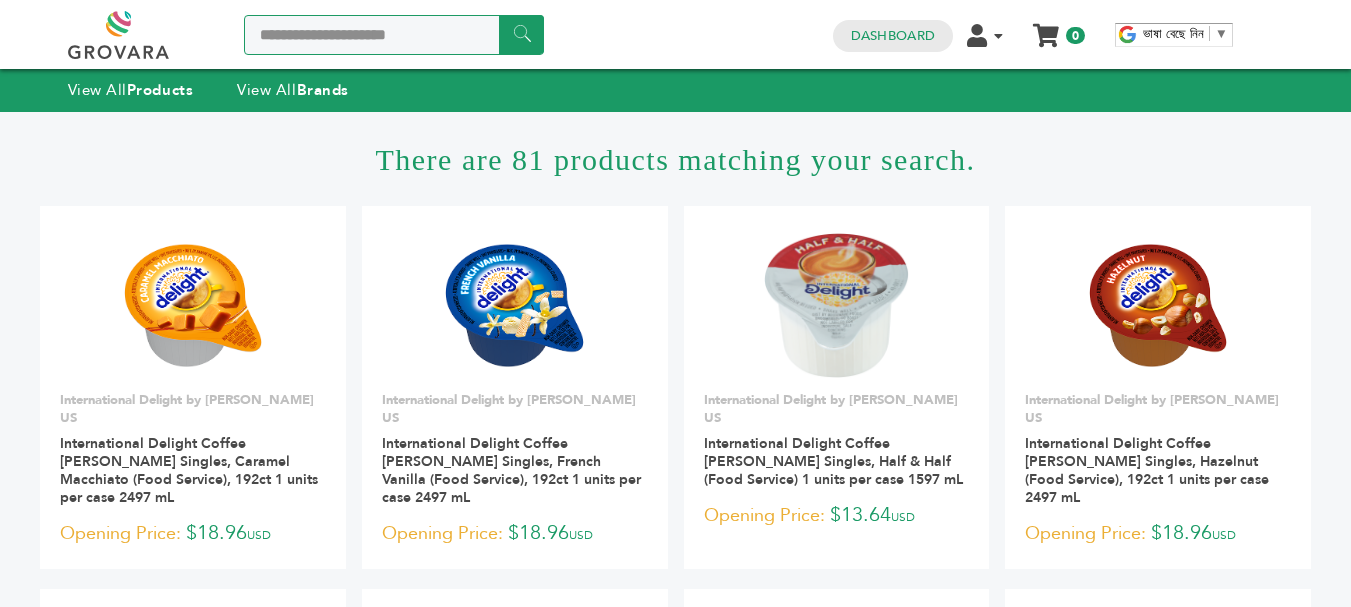 drag, startPoint x: 410, startPoint y: 32, endPoint x: 112, endPoint y: 54, distance: 298.81097 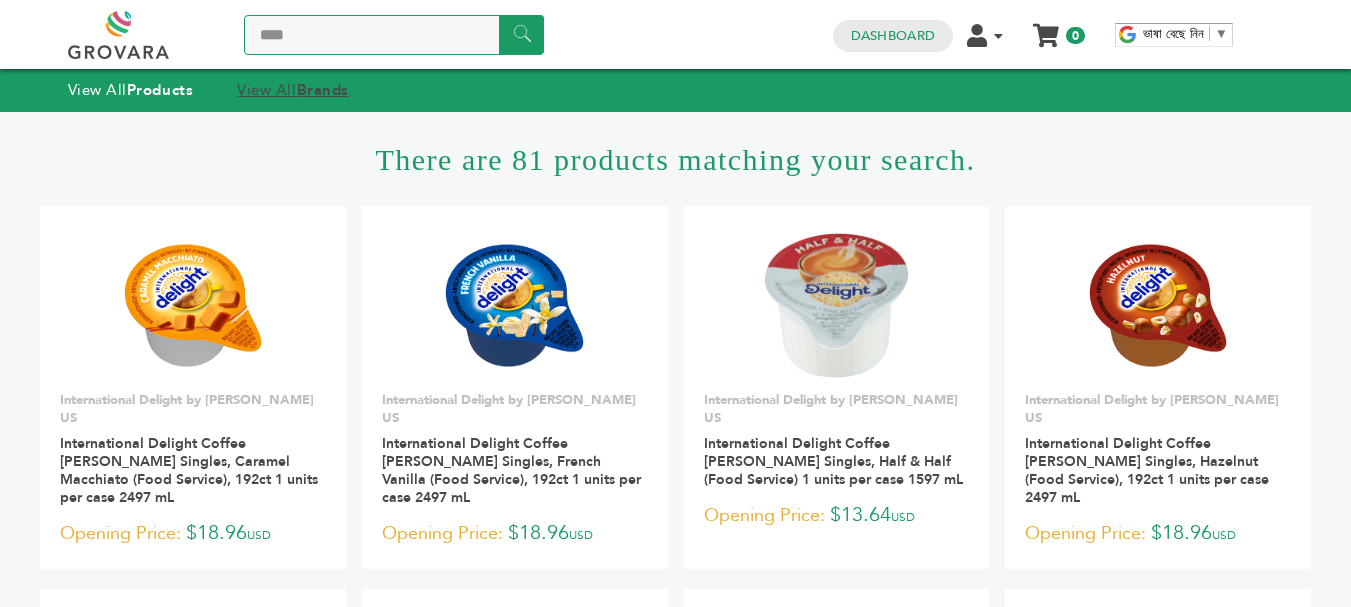 type on "*******" 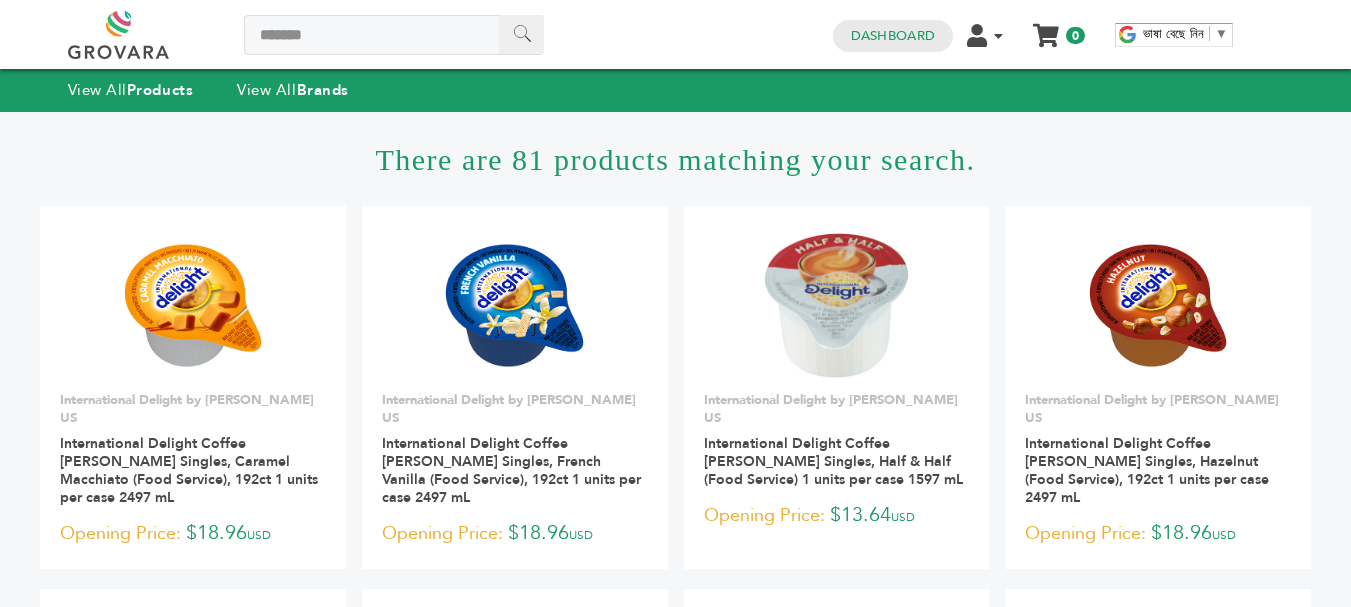 click on "******" at bounding box center (521, 34) 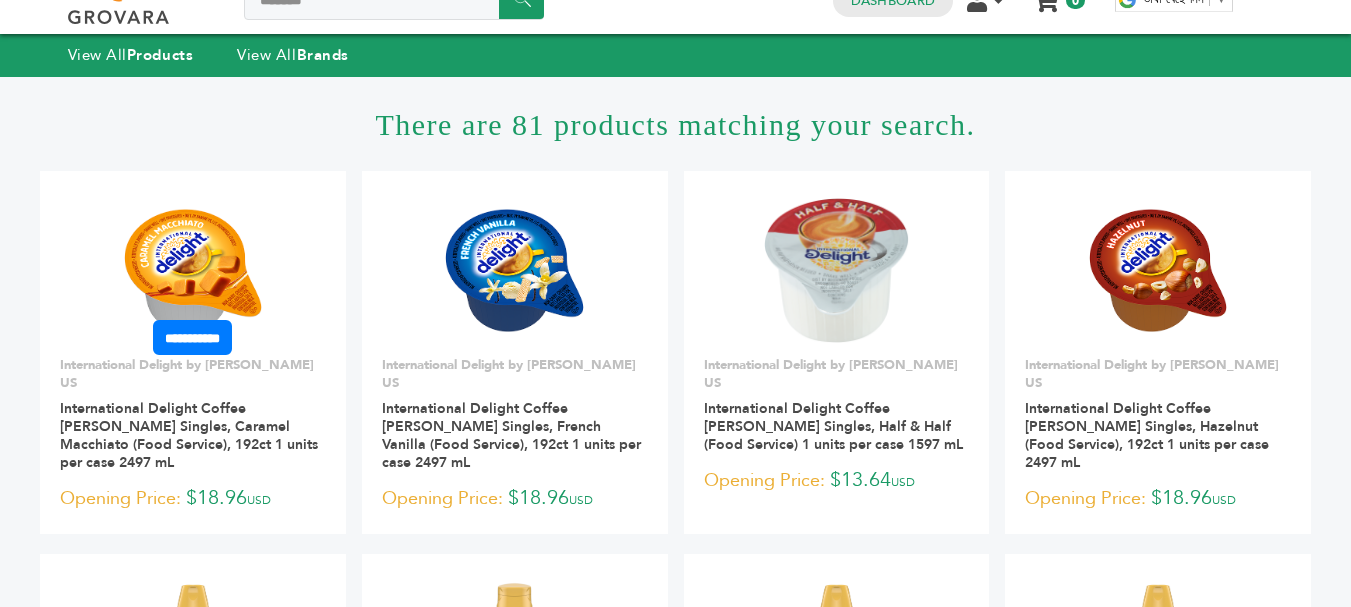 scroll, scrollTop: 0, scrollLeft: 0, axis: both 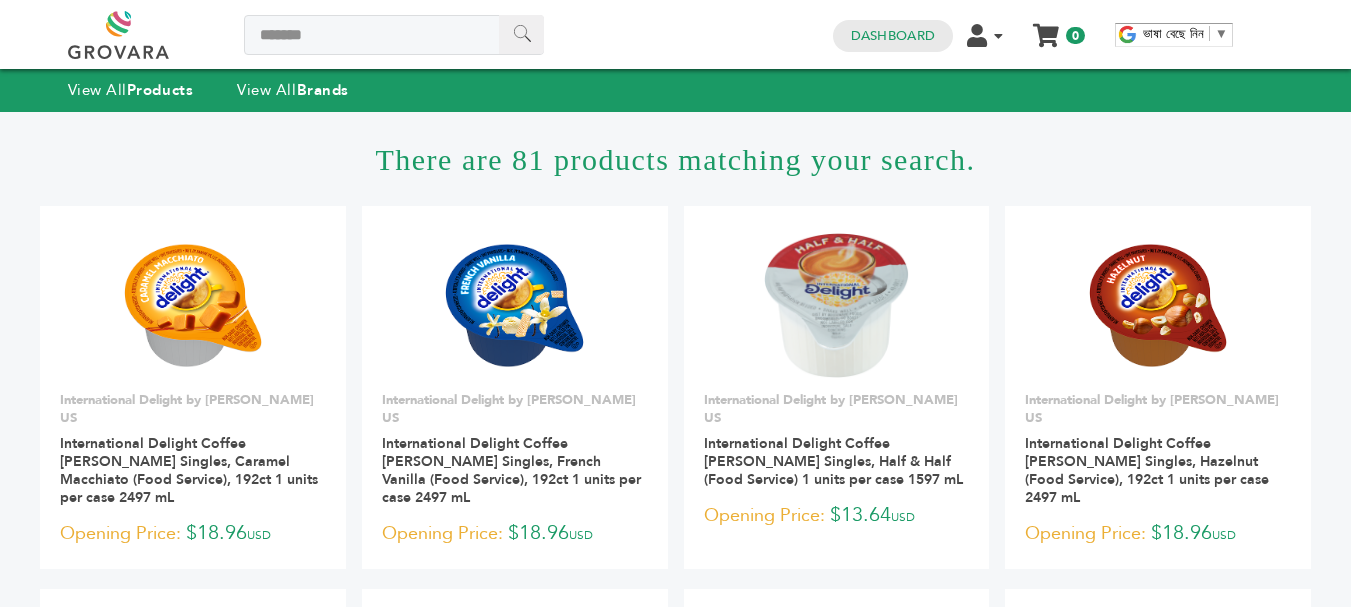 click on "******" at bounding box center (521, 34) 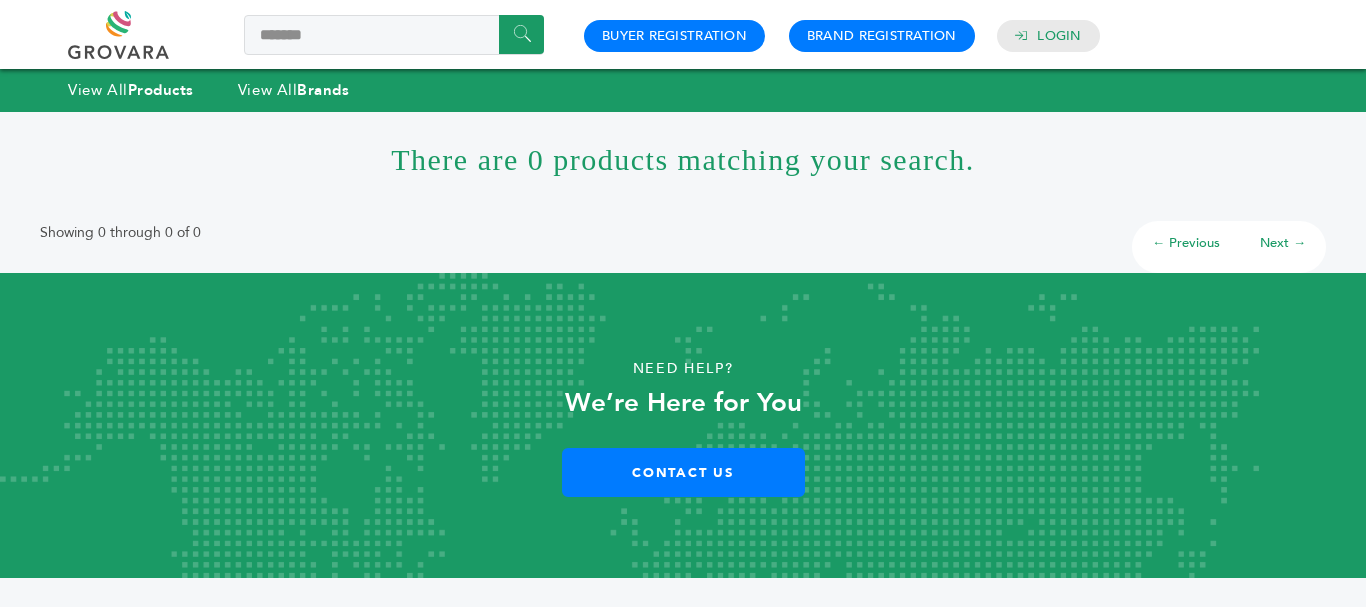 scroll, scrollTop: 0, scrollLeft: 0, axis: both 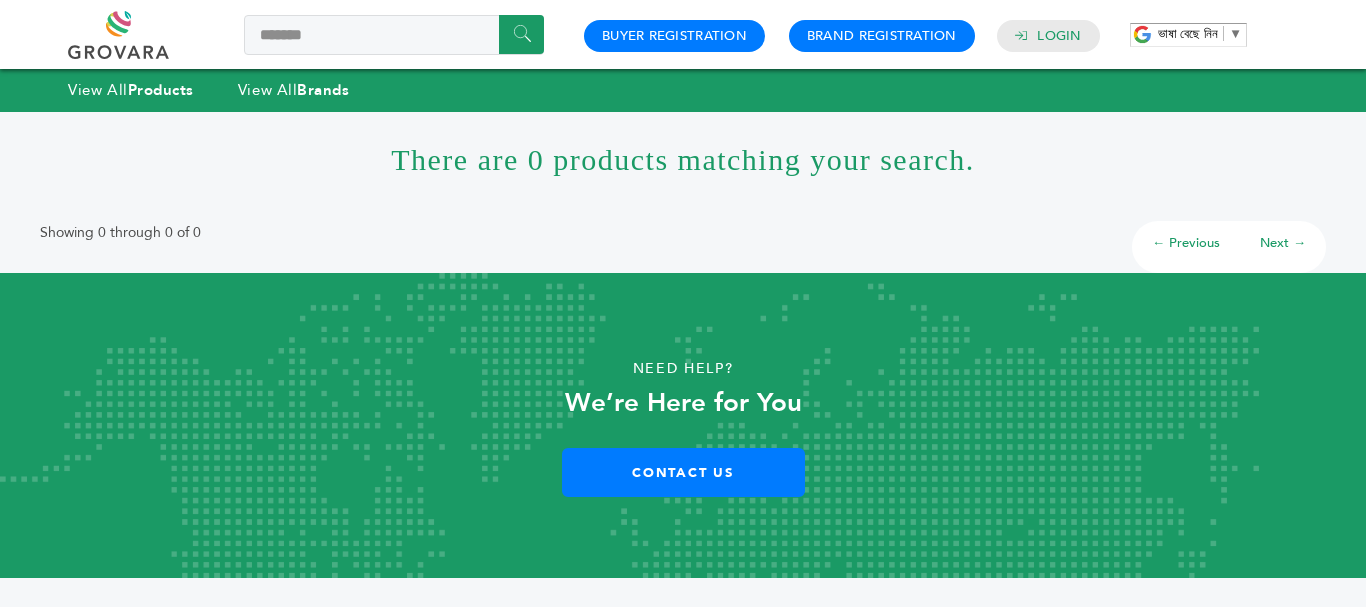 click on "******* 						 ******
0															0
Buyer Registration
Brand Registration
Login
ভাষা বেছে নিন ​ ▼
Menu" at bounding box center [682, 34] 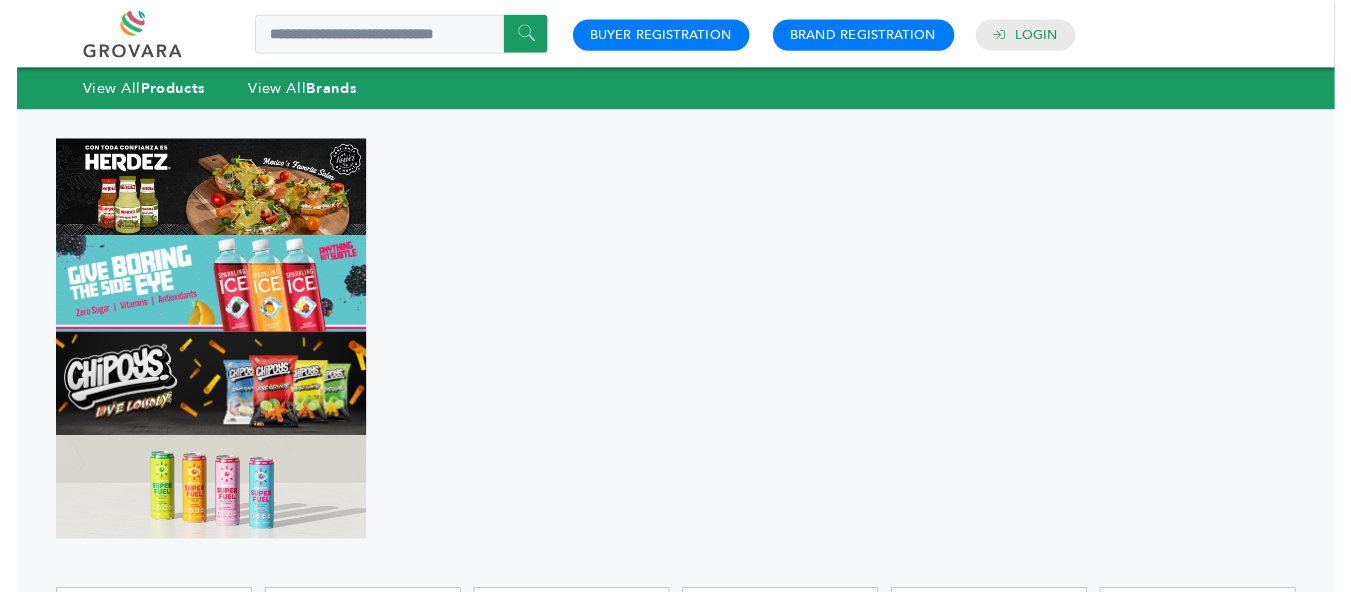 scroll, scrollTop: 0, scrollLeft: 0, axis: both 